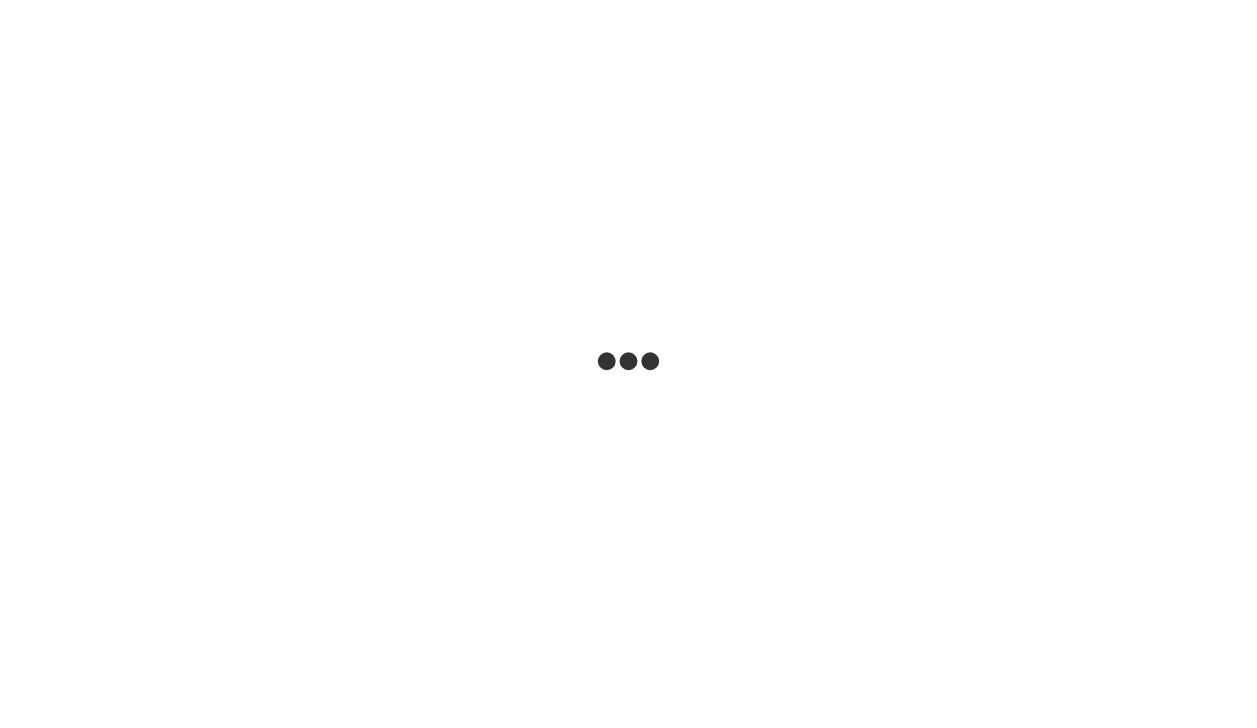 scroll, scrollTop: 0, scrollLeft: 0, axis: both 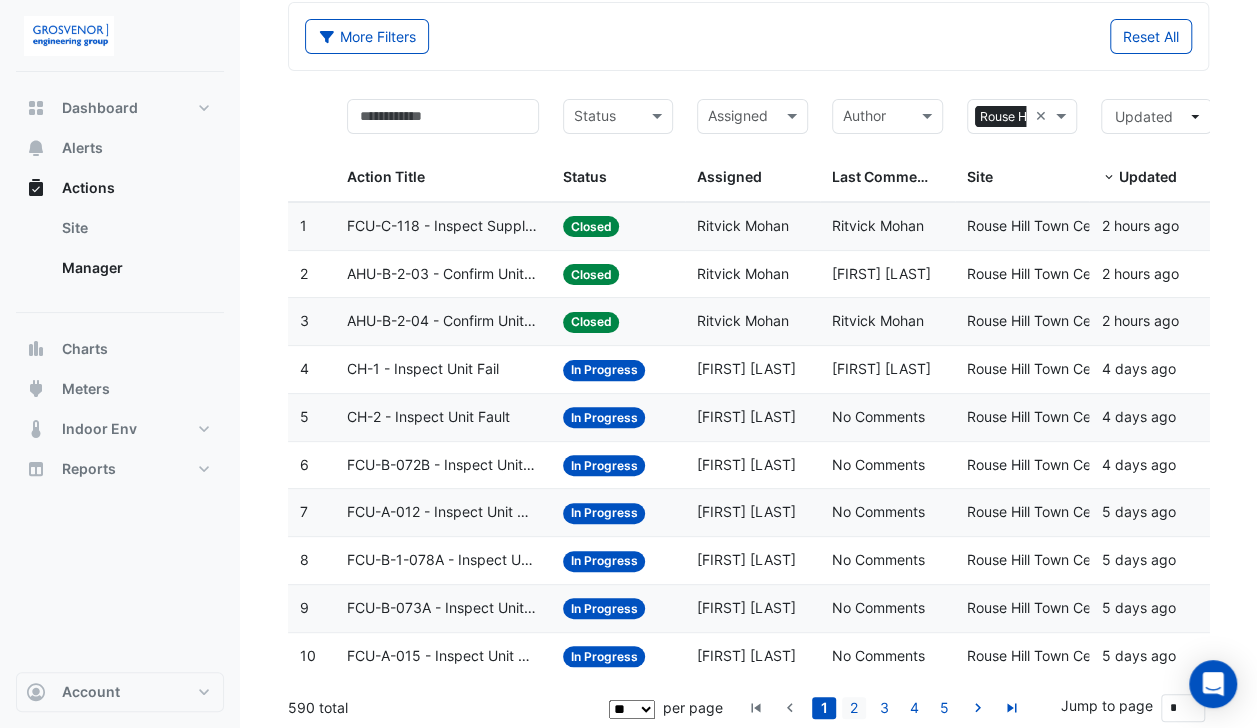 click on "2" 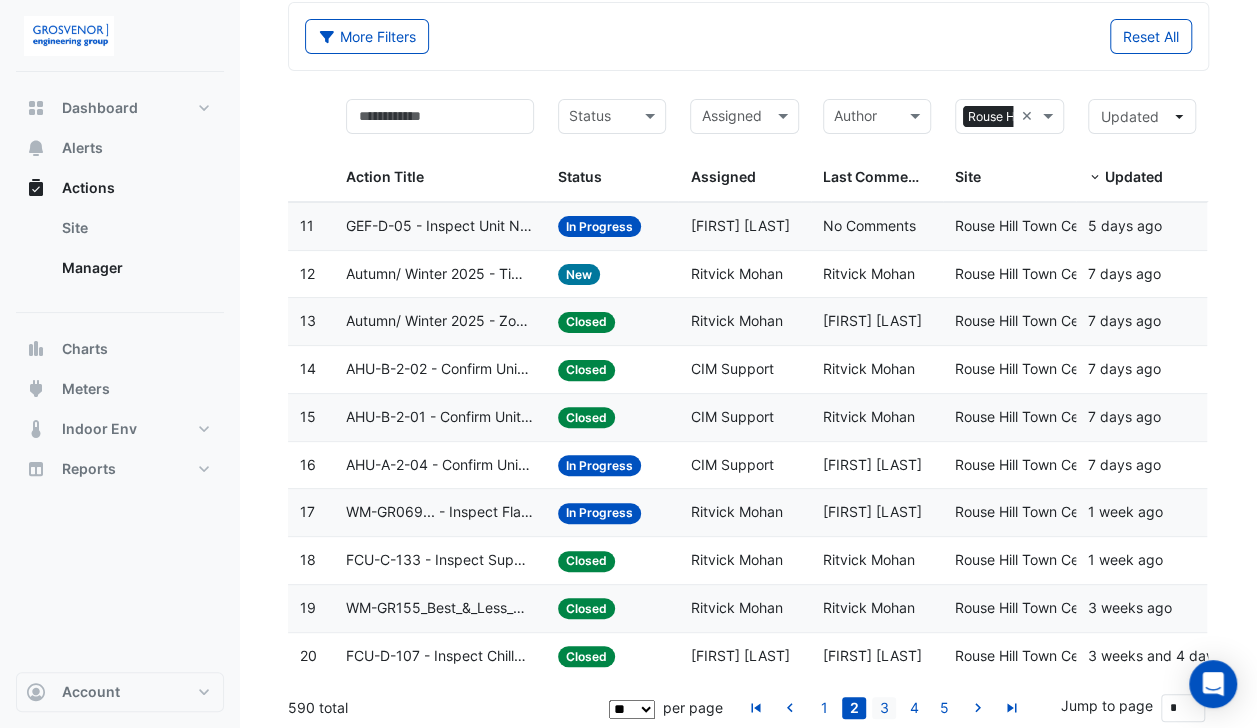 click on "3" 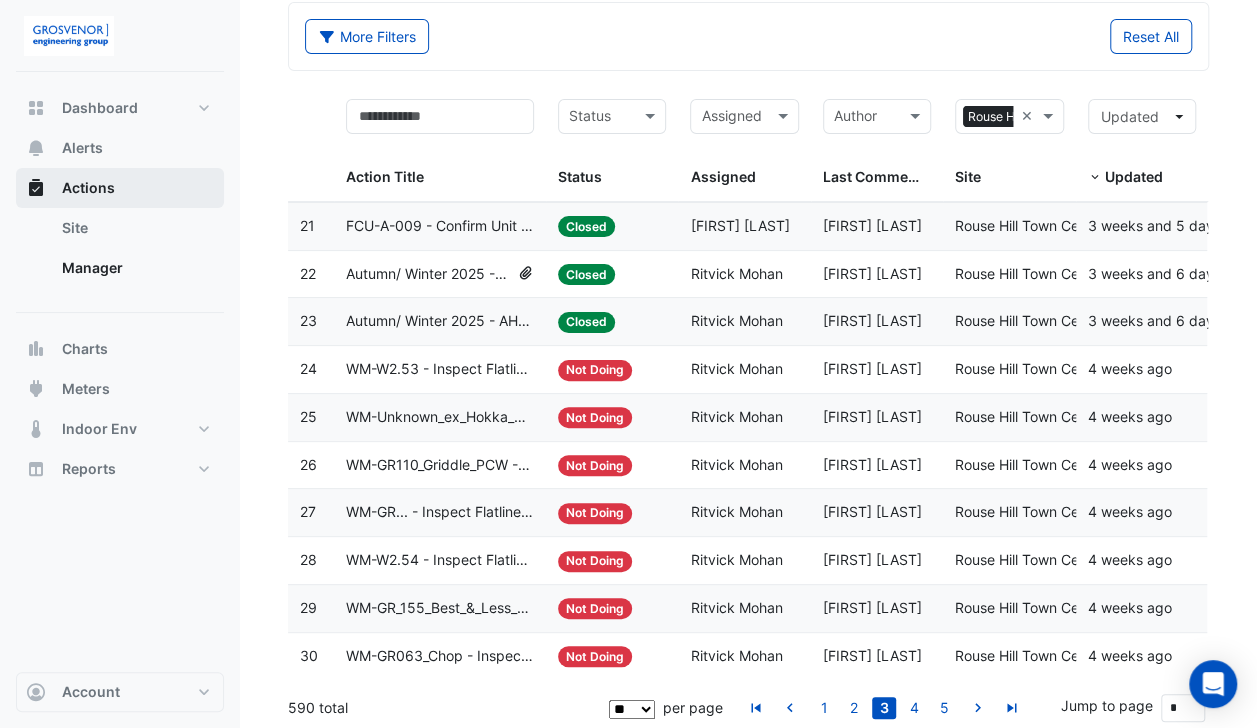 click on "Actions" at bounding box center [88, 188] 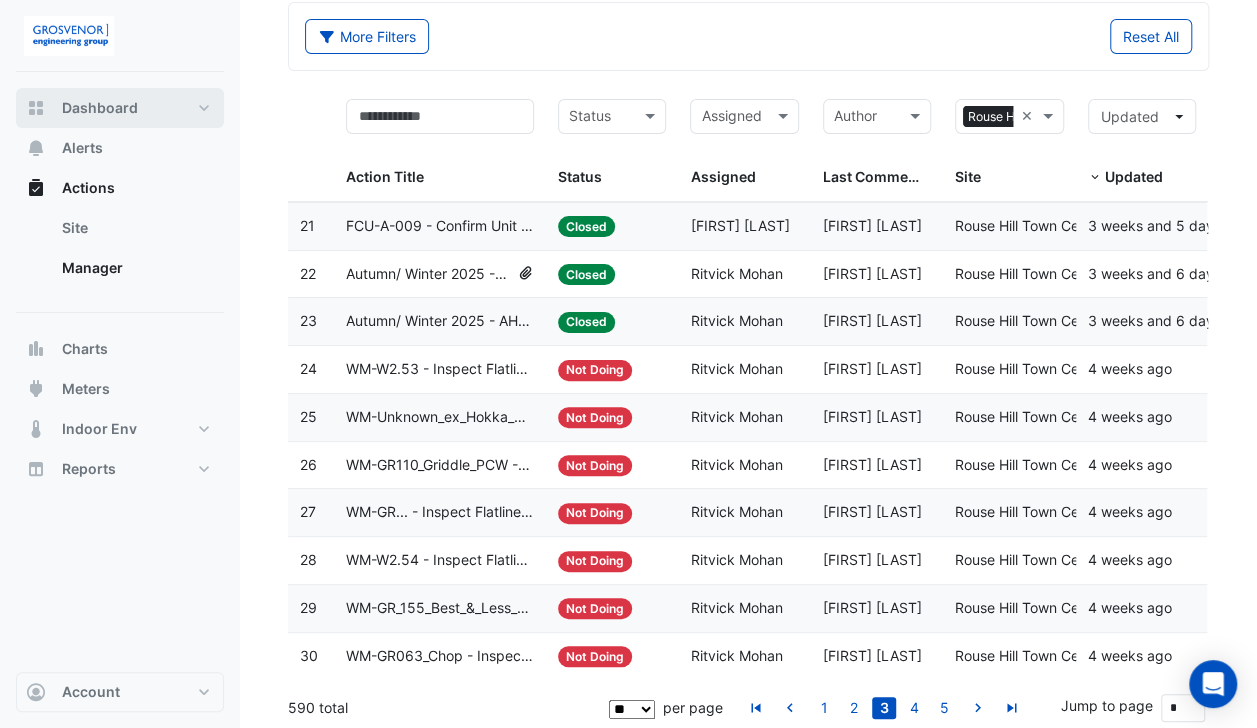 click on "Dashboard" at bounding box center [100, 108] 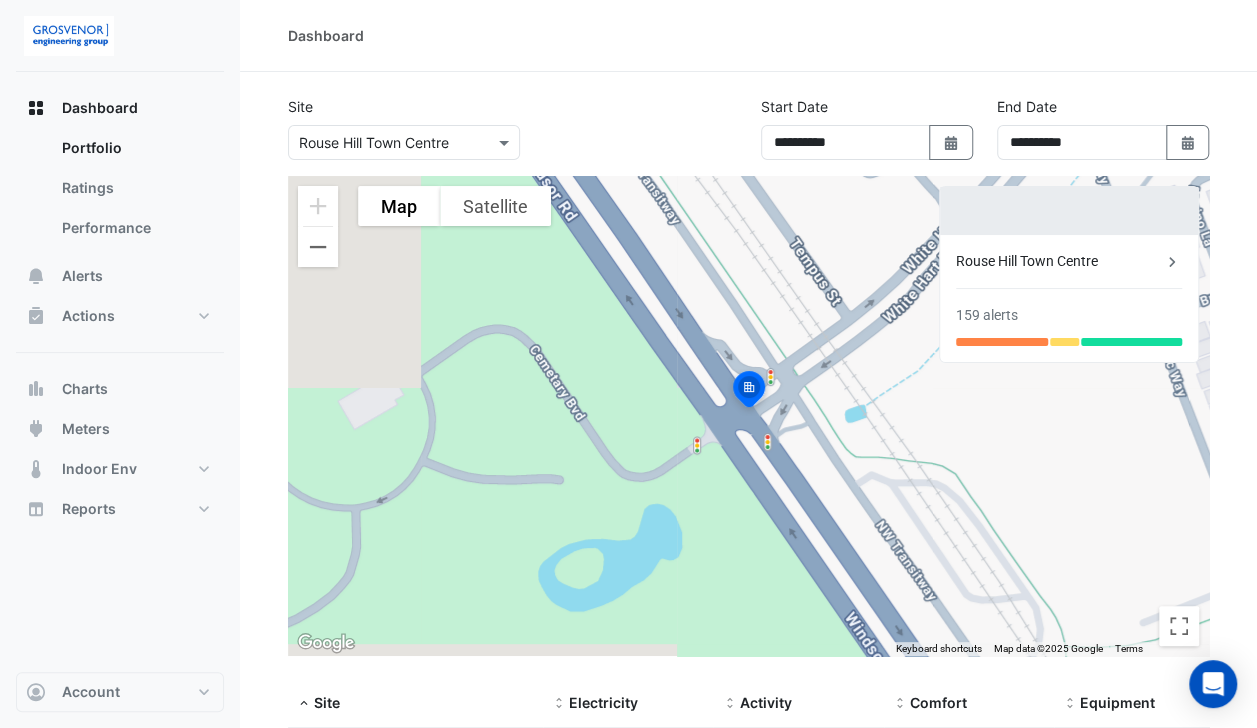 scroll, scrollTop: 164, scrollLeft: 0, axis: vertical 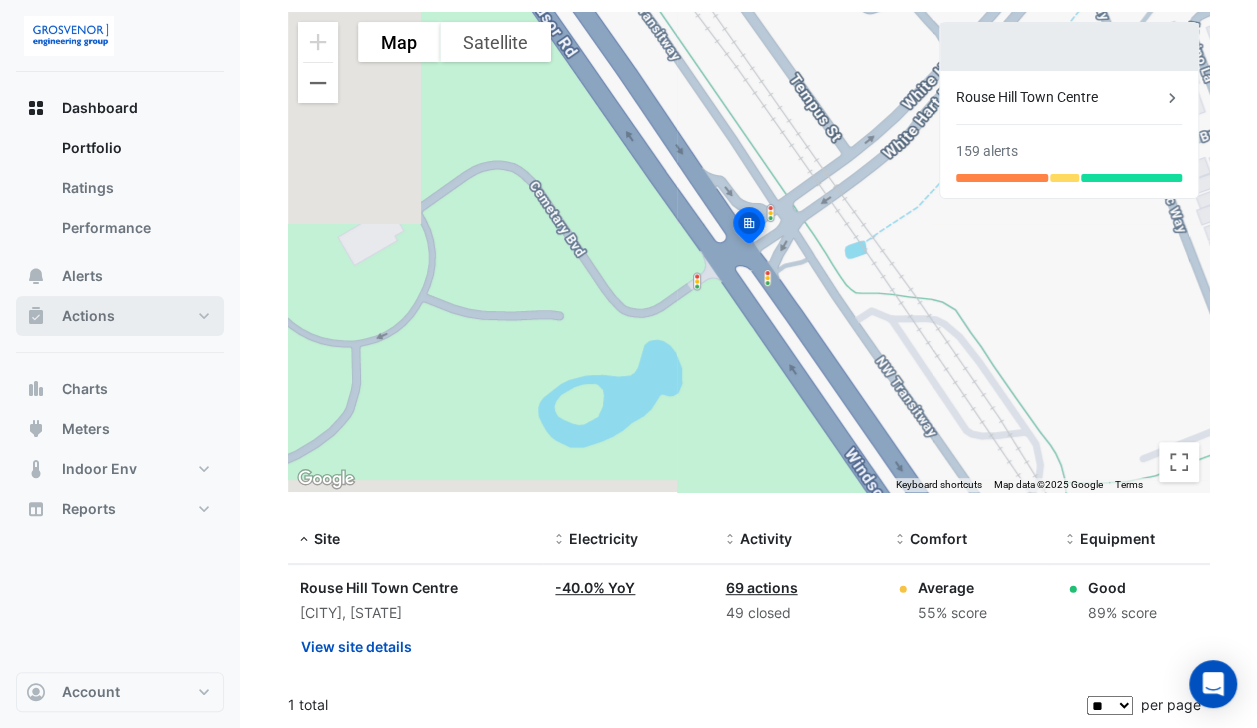 click on "Actions" at bounding box center (120, 316) 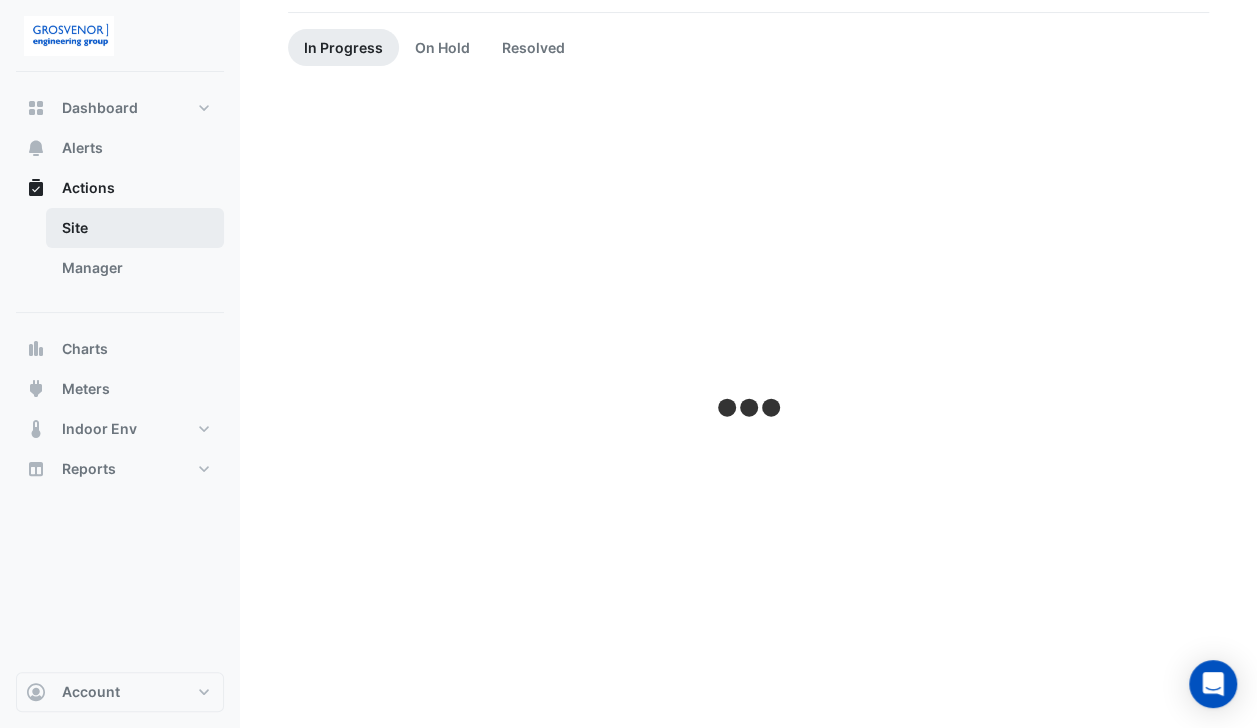 scroll, scrollTop: 0, scrollLeft: 0, axis: both 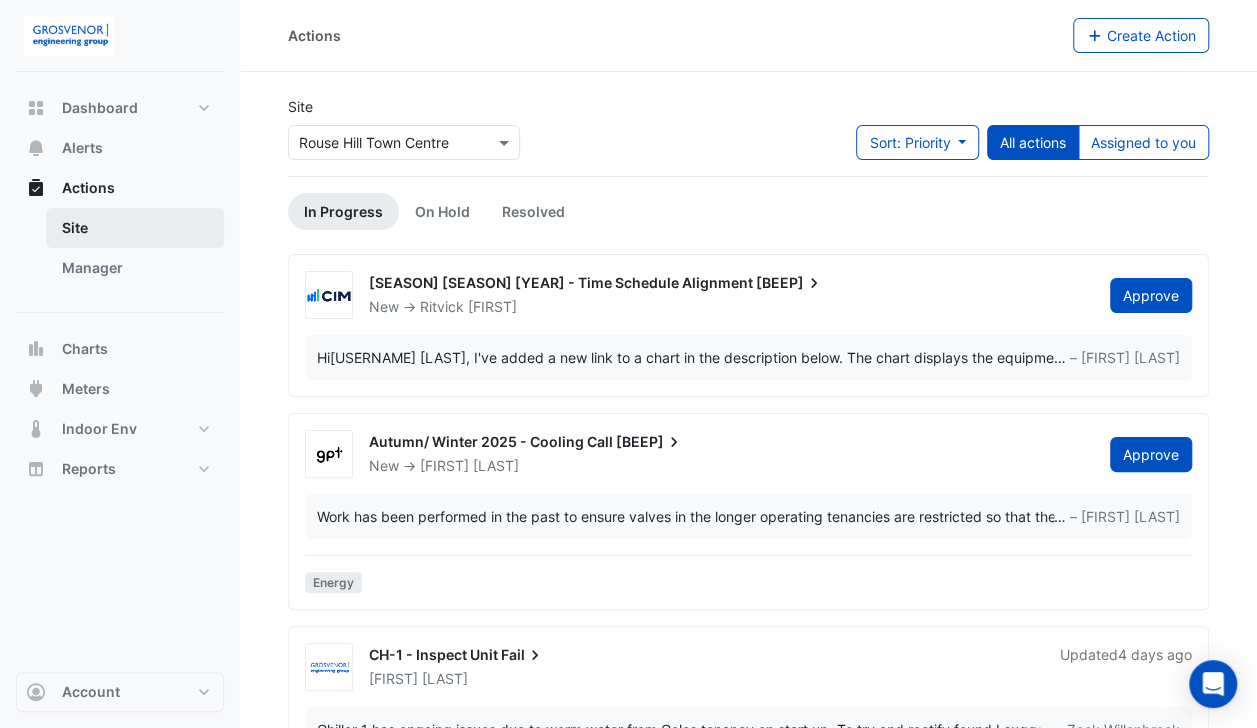 click on "Site" at bounding box center [135, 228] 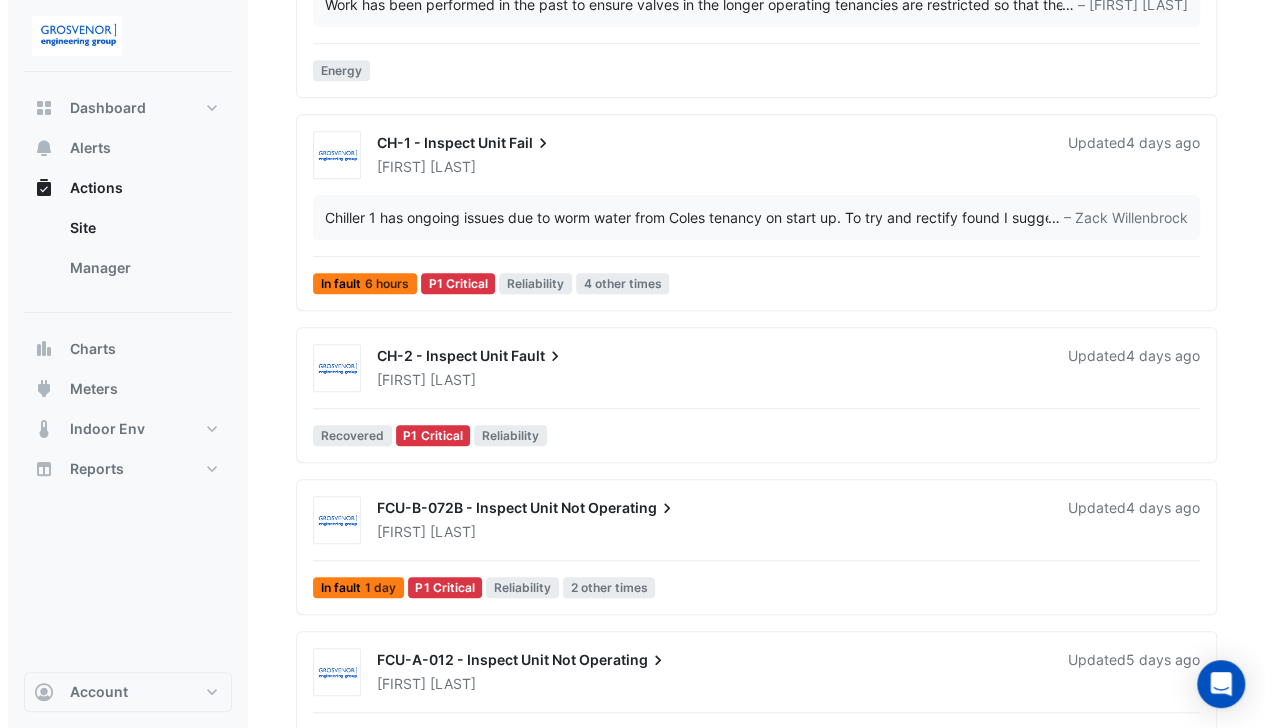 scroll, scrollTop: 500, scrollLeft: 0, axis: vertical 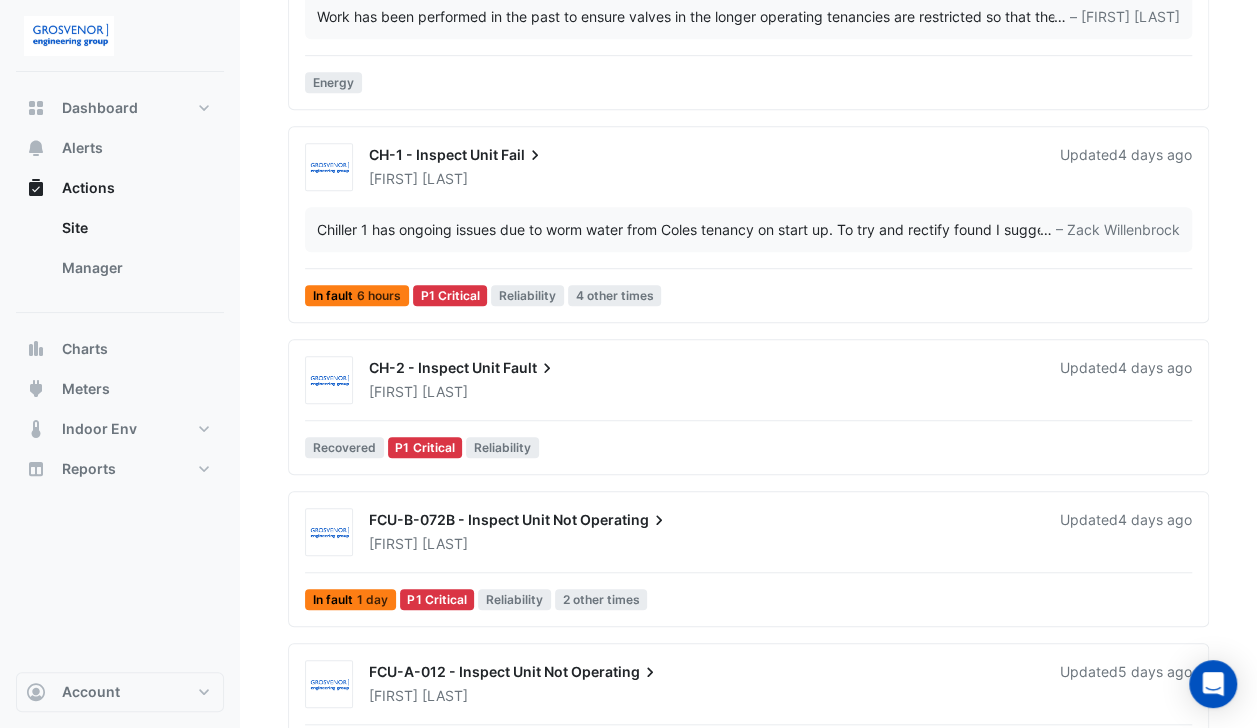 click on "CH-2 - Inspect Unit
Fault" at bounding box center [702, 370] 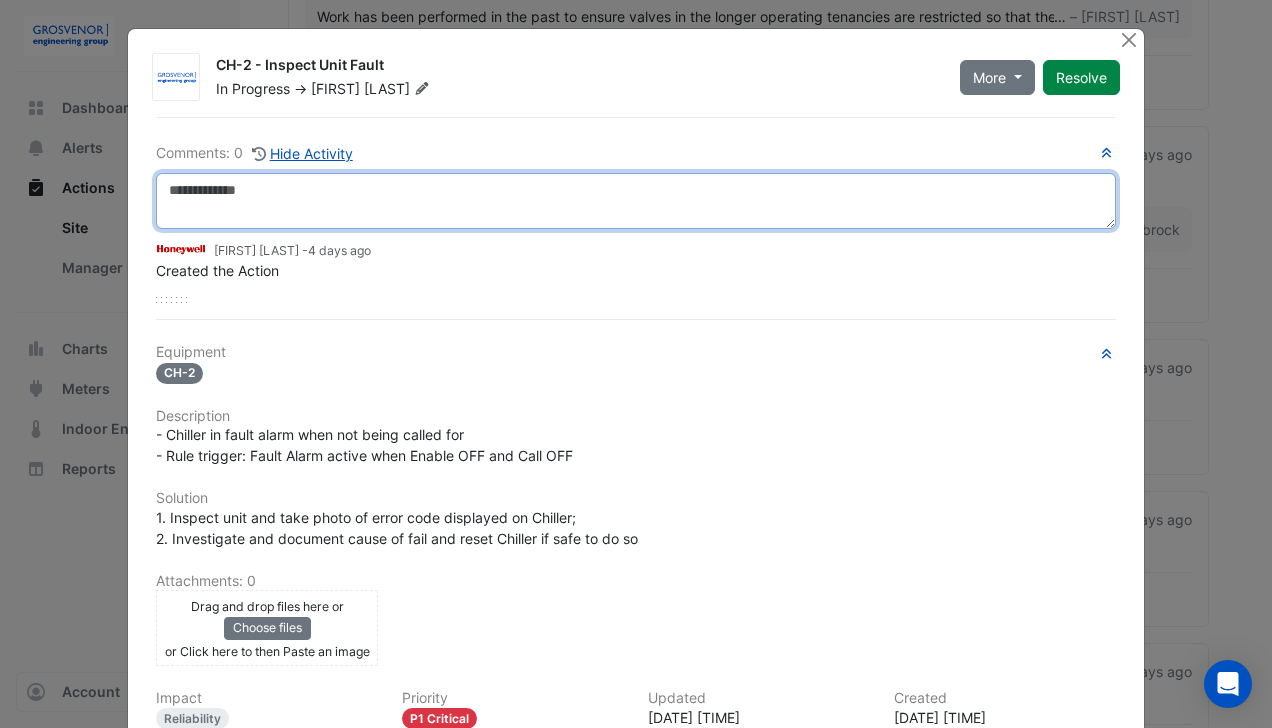 click at bounding box center (636, 201) 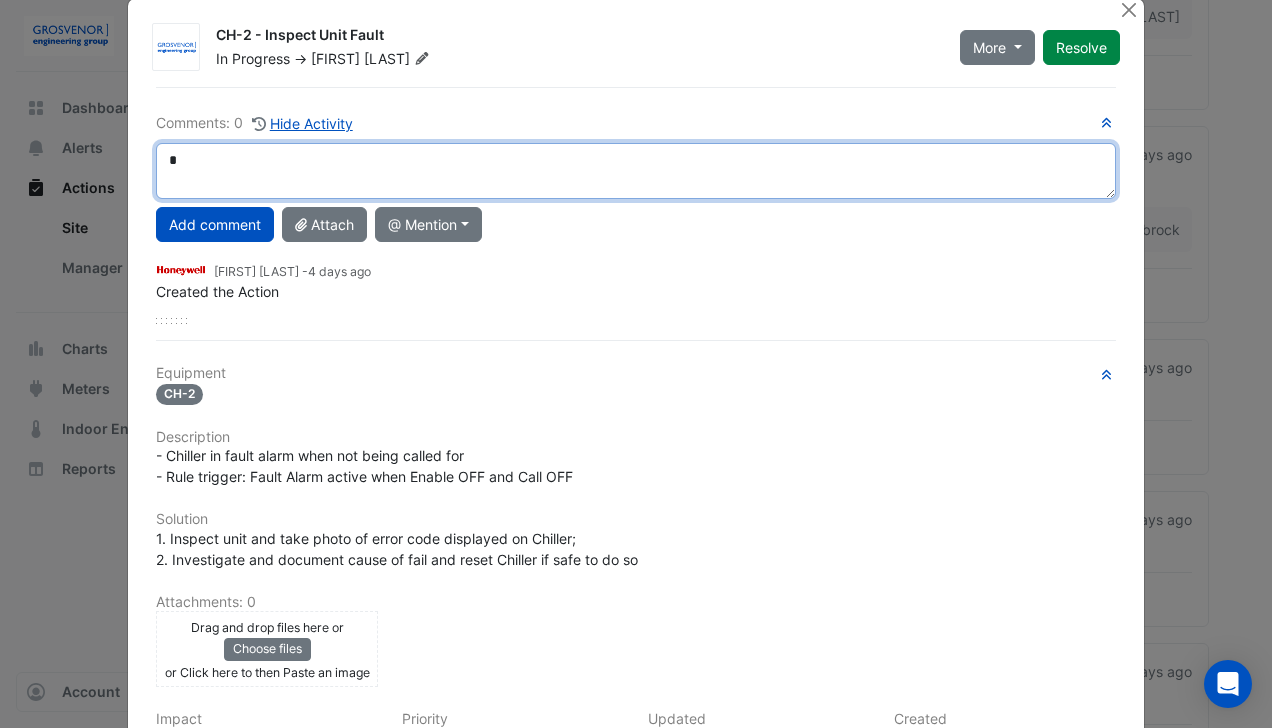 scroll, scrollTop: 0, scrollLeft: 0, axis: both 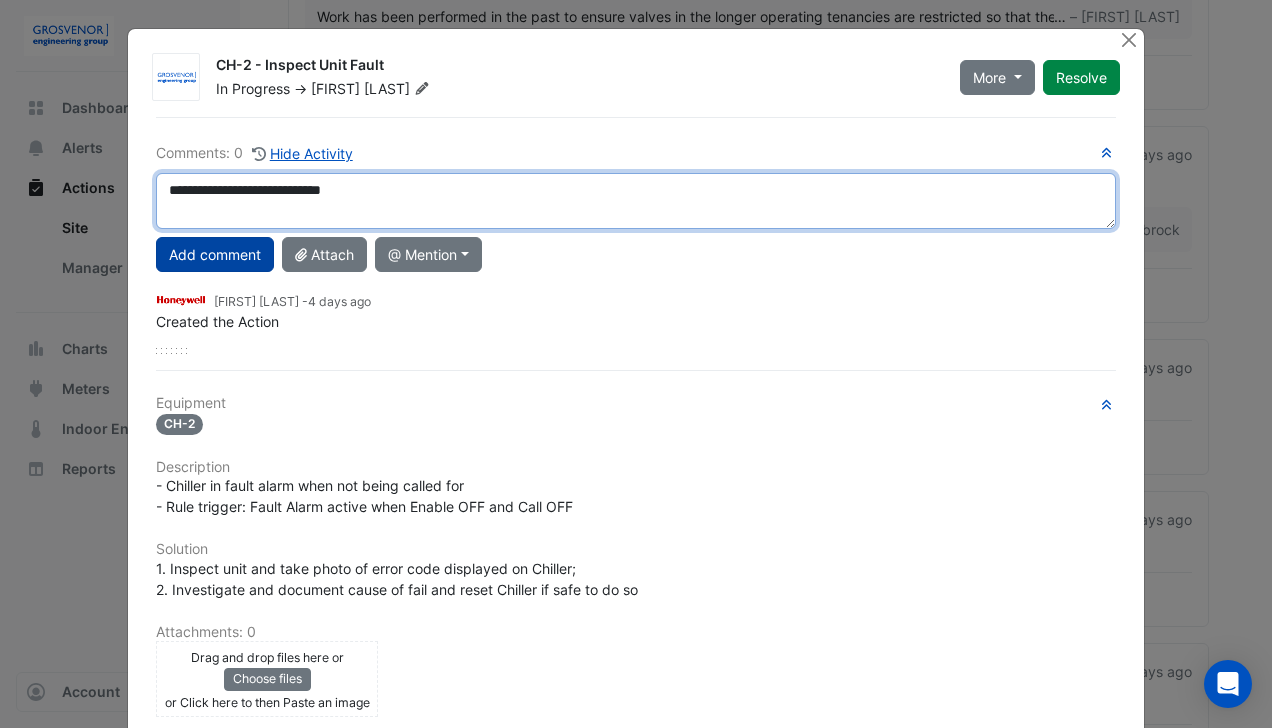 type on "**********" 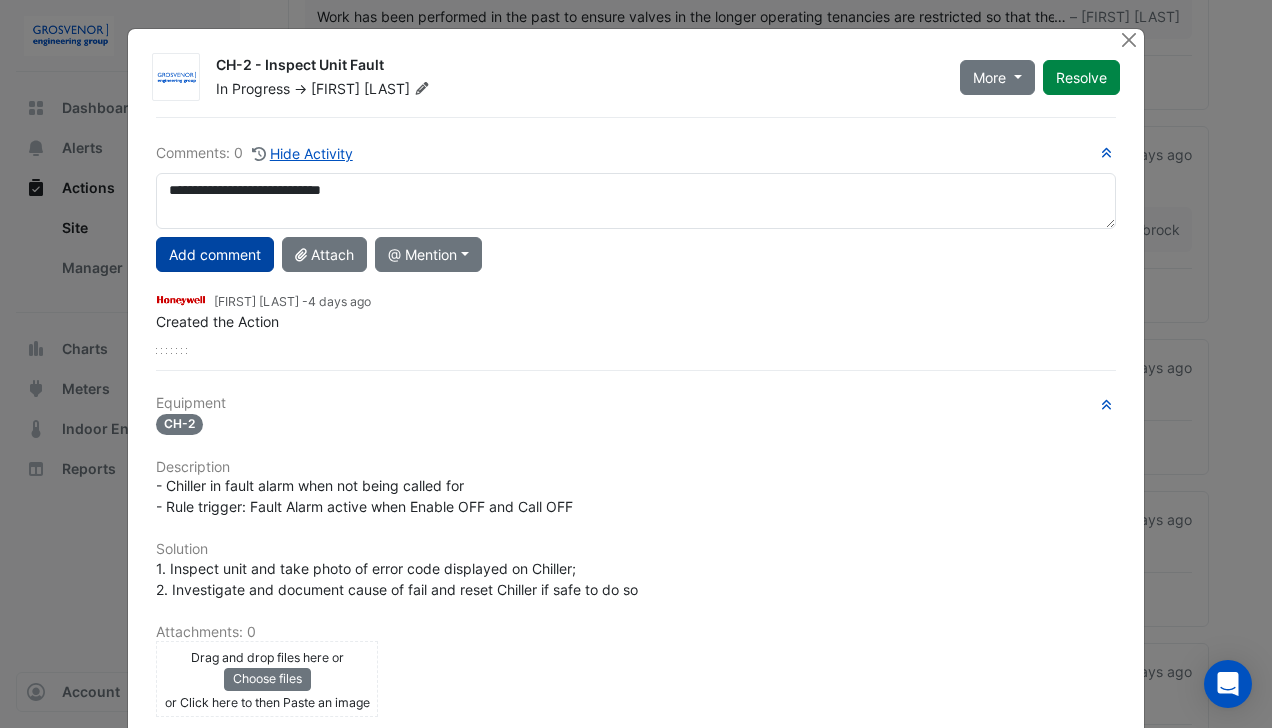 click on "Add comment" 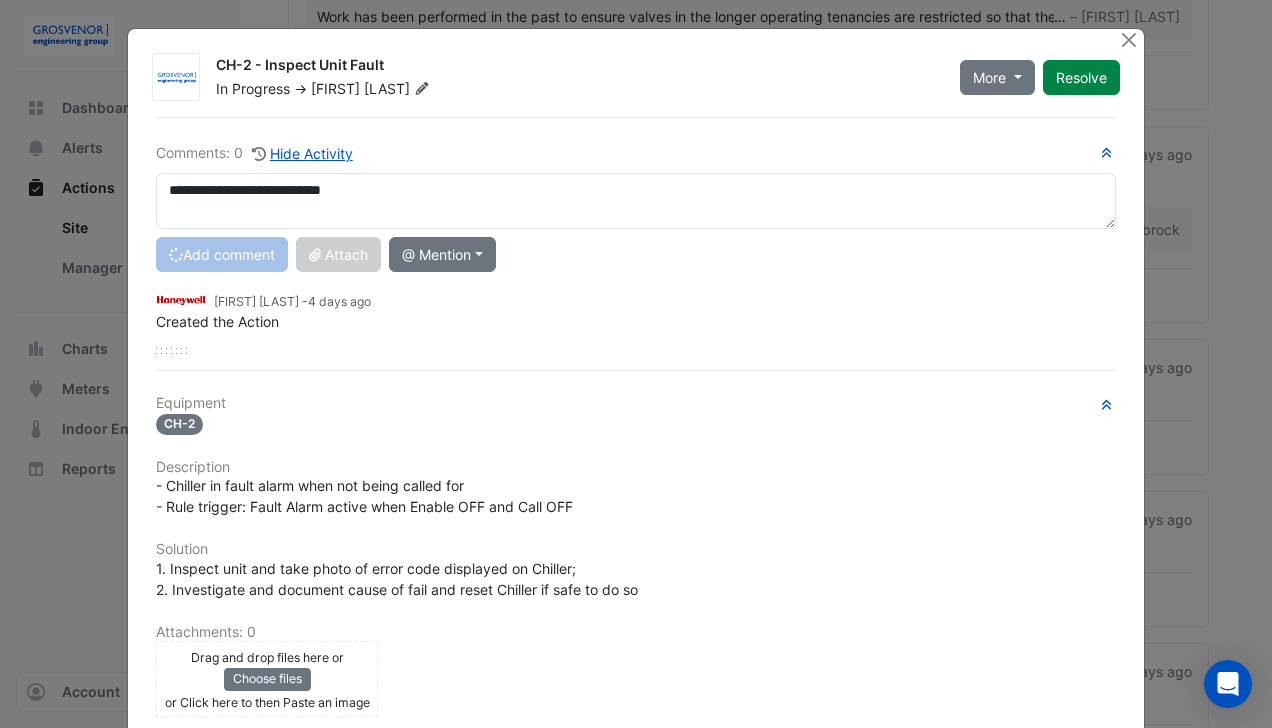 type 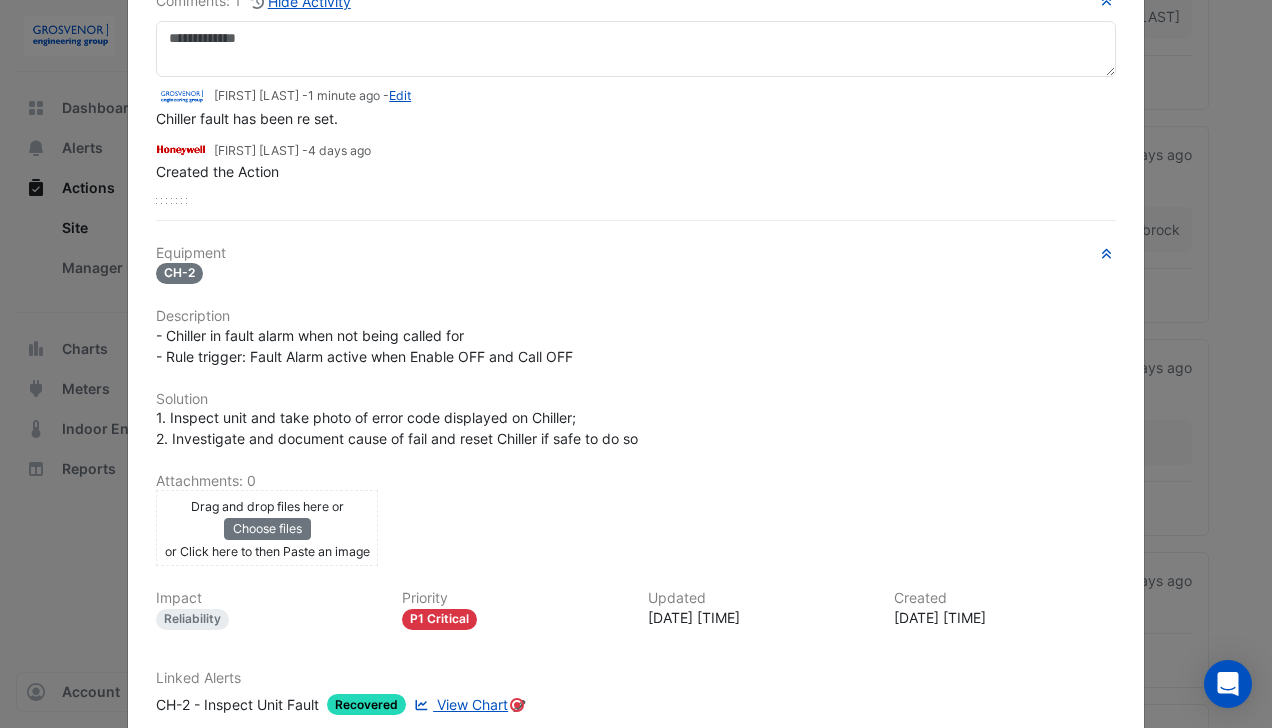 scroll, scrollTop: 0, scrollLeft: 0, axis: both 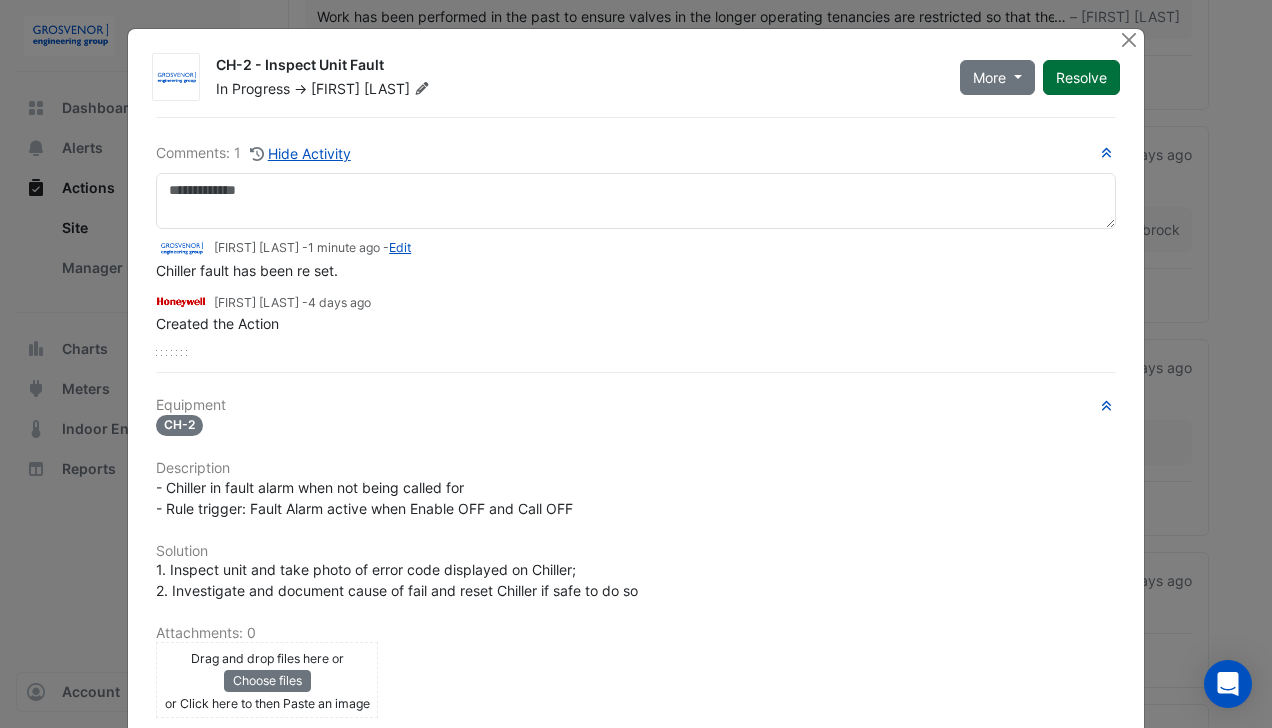 click on "Resolve" 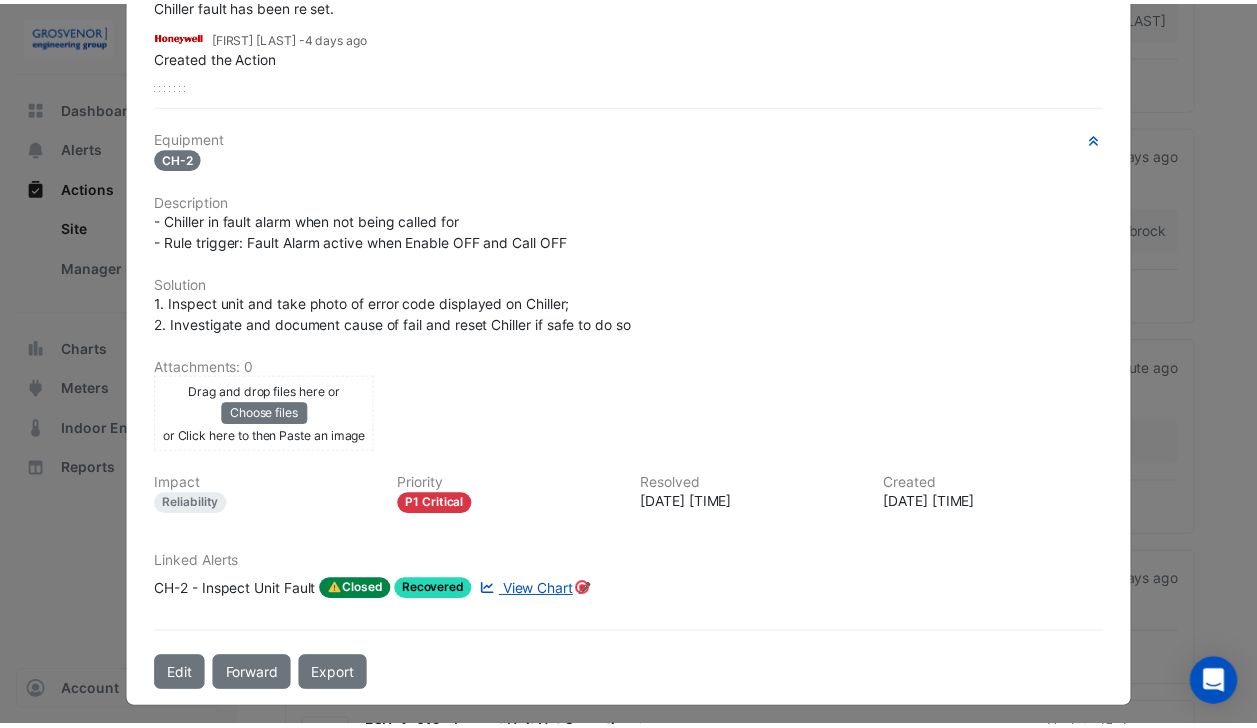 scroll, scrollTop: 0, scrollLeft: 0, axis: both 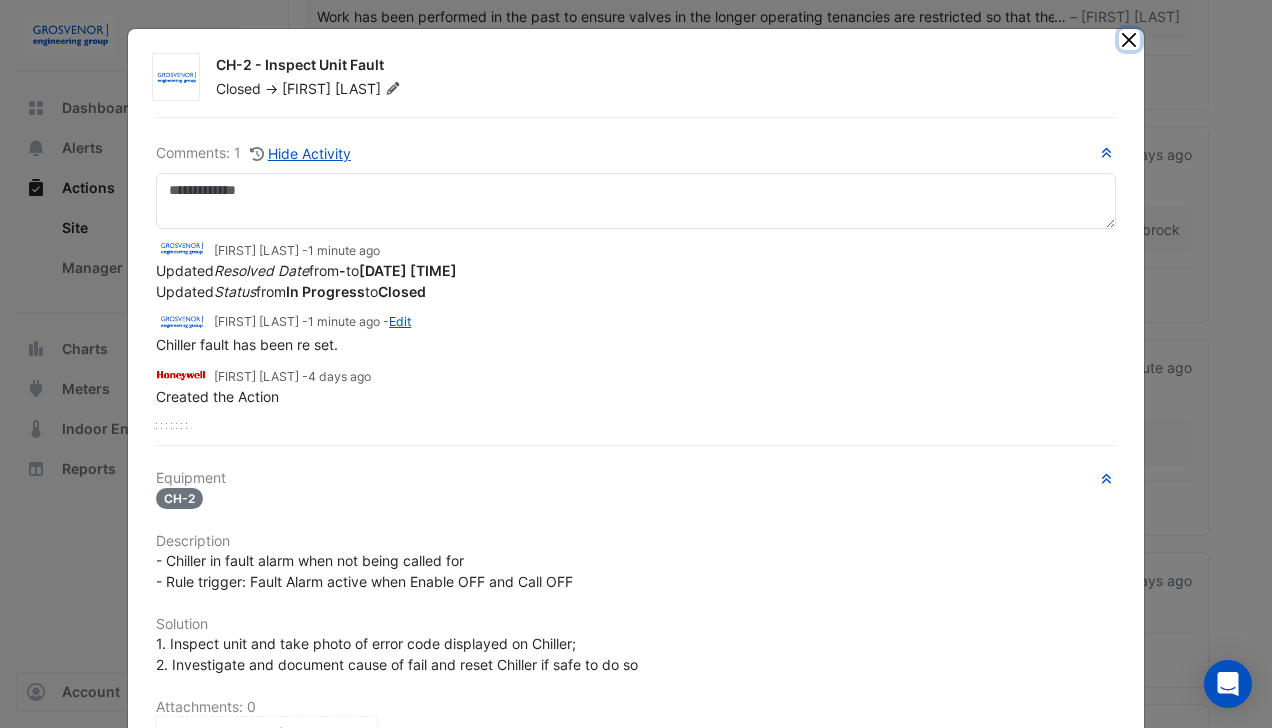 click 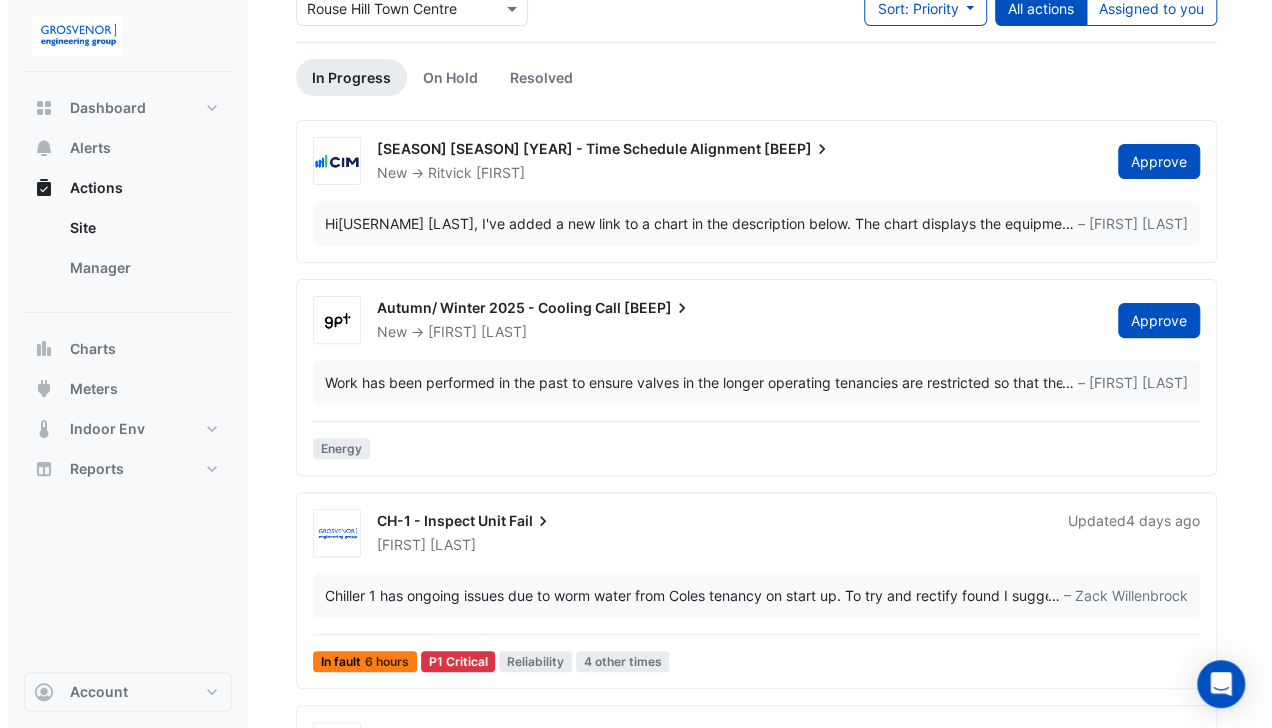 scroll, scrollTop: 420, scrollLeft: 0, axis: vertical 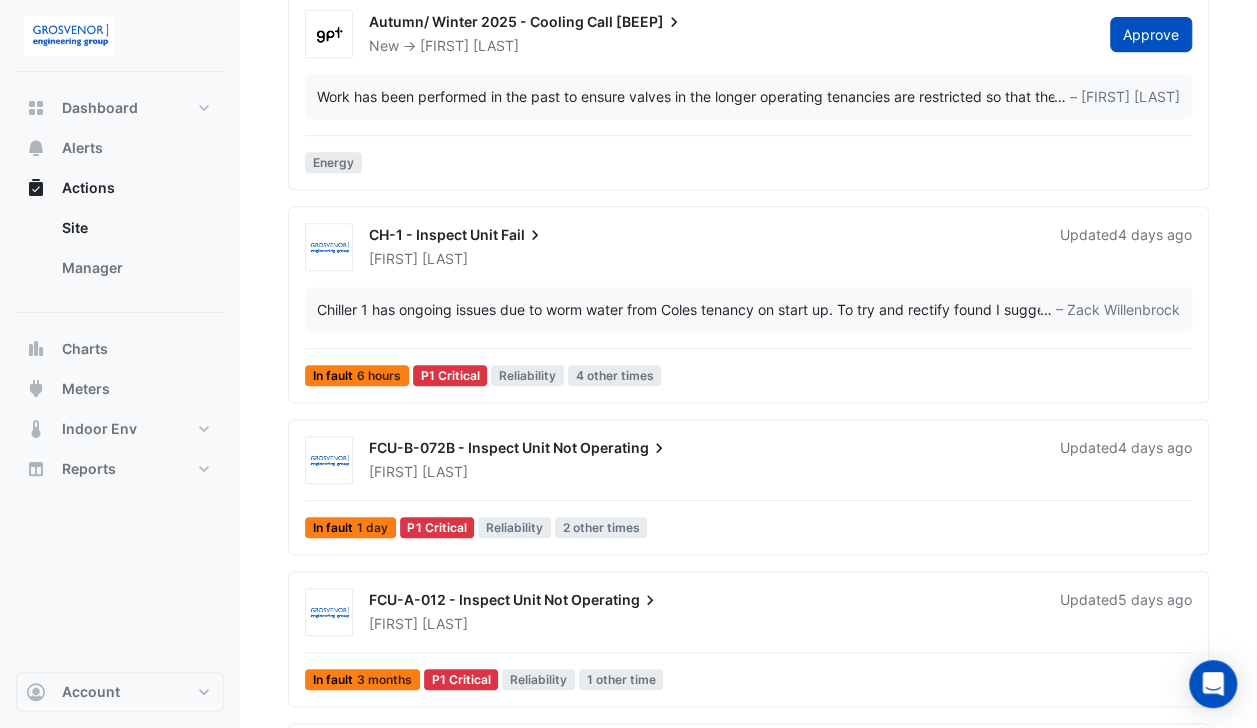 click 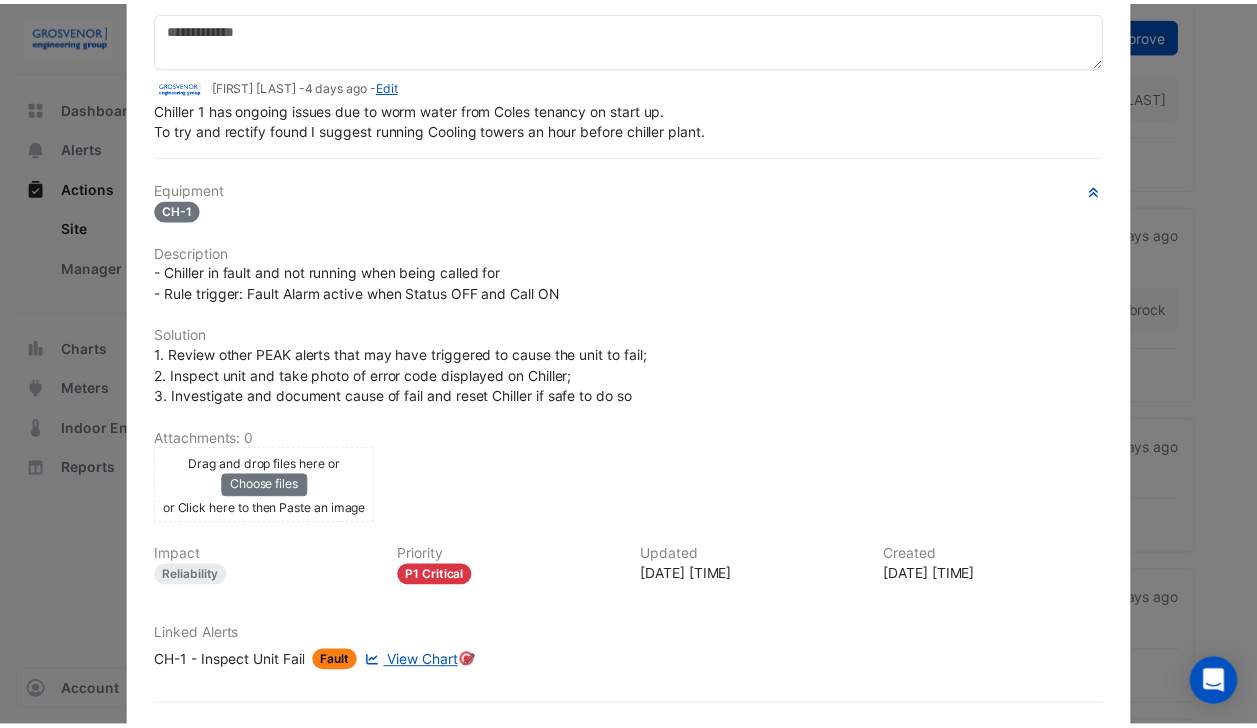 scroll, scrollTop: 0, scrollLeft: 0, axis: both 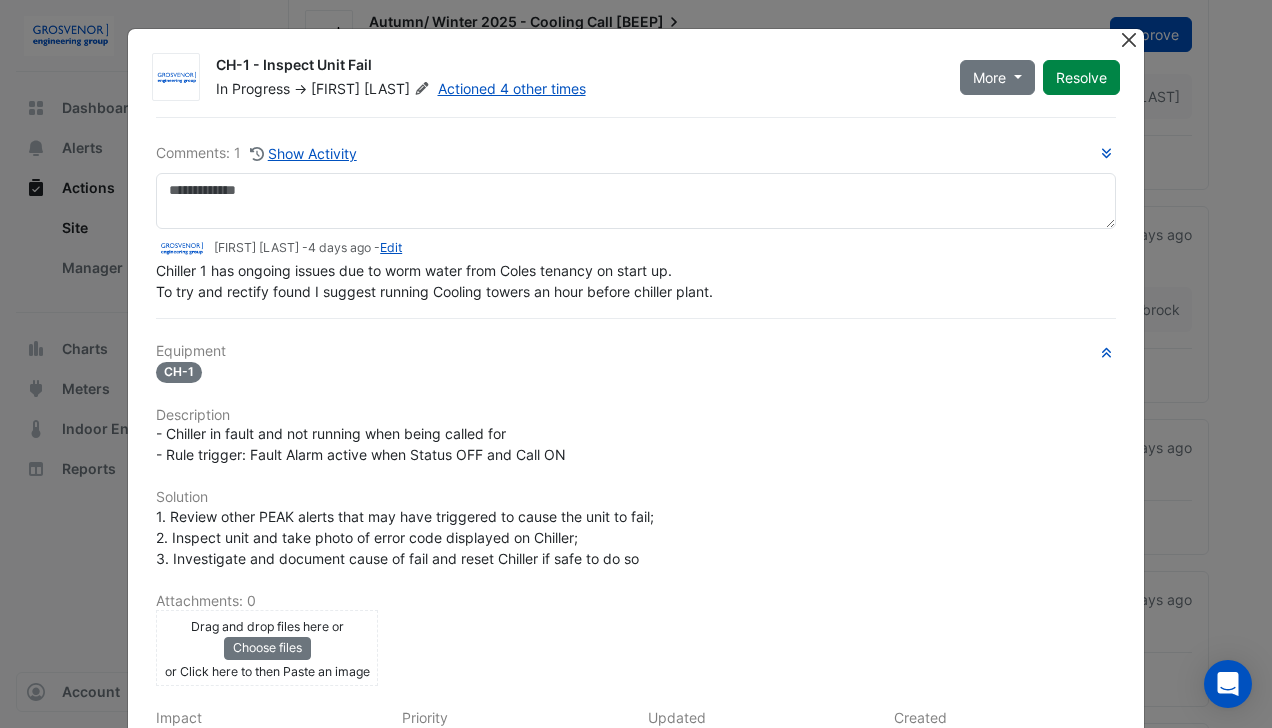 click 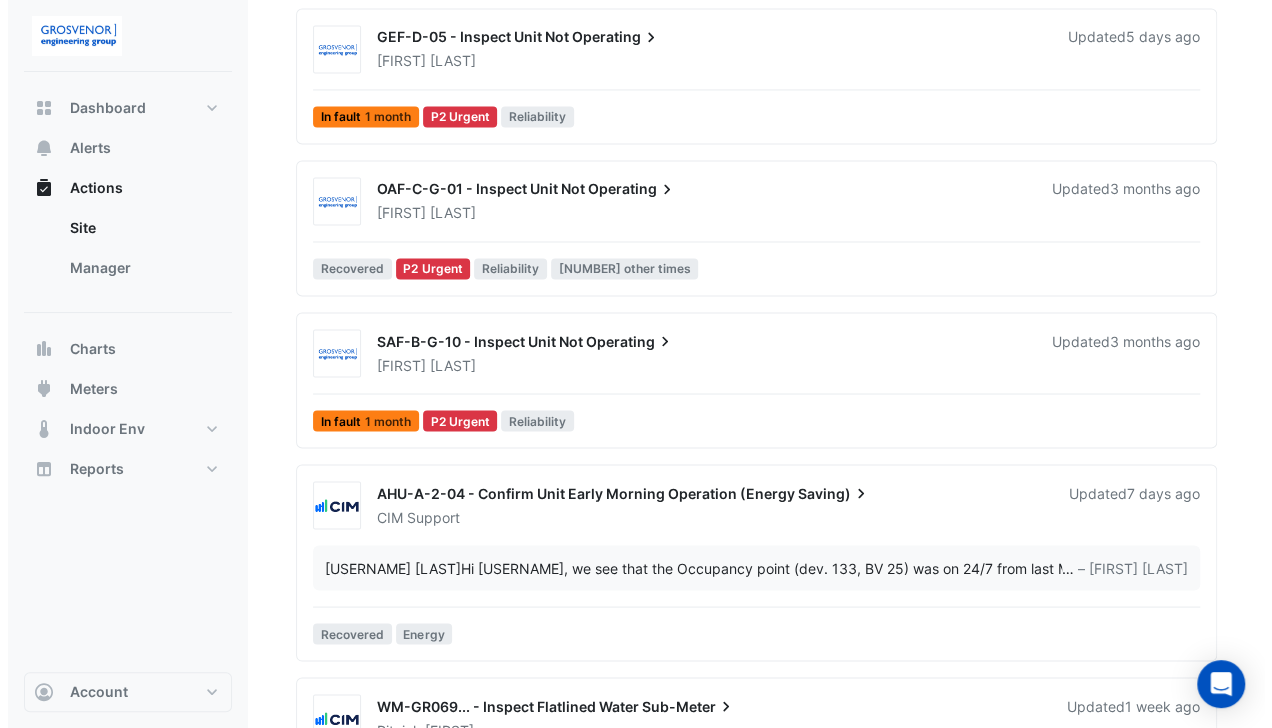 scroll, scrollTop: 1587, scrollLeft: 0, axis: vertical 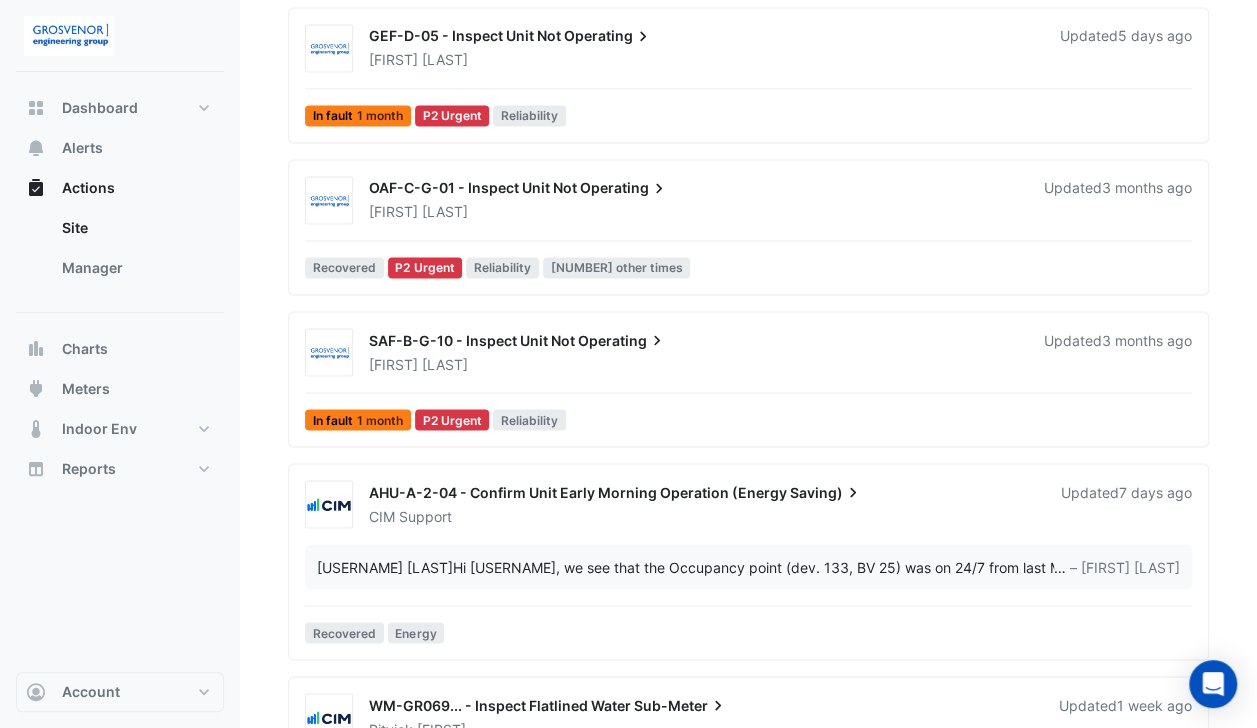 click on "SAF-B-G-10 - Inspect Unit Not" at bounding box center [472, 339] 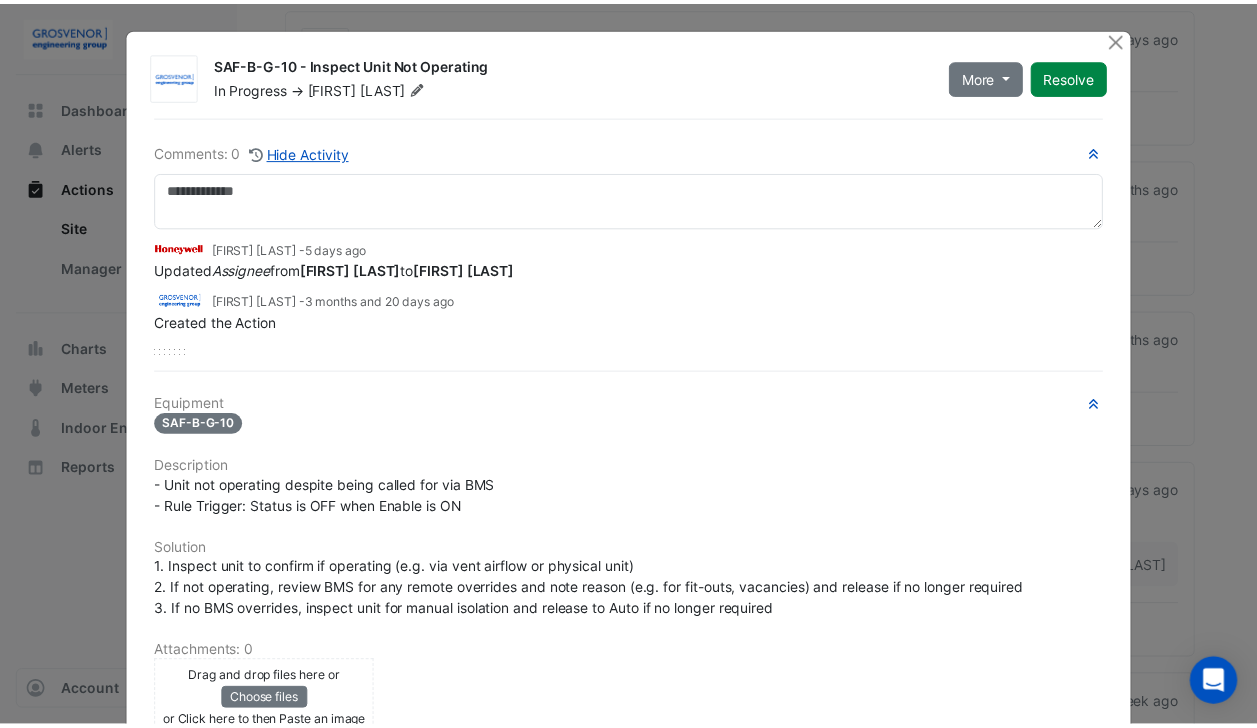 scroll, scrollTop: 0, scrollLeft: 0, axis: both 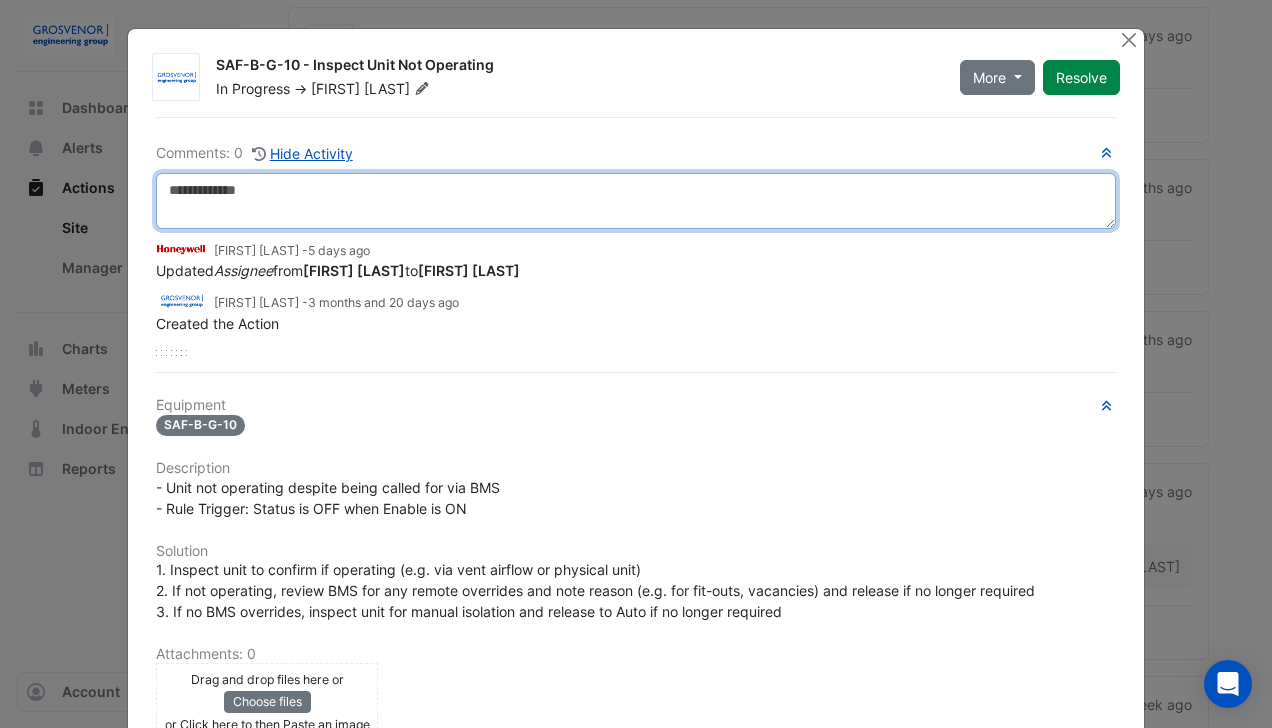 click at bounding box center (636, 201) 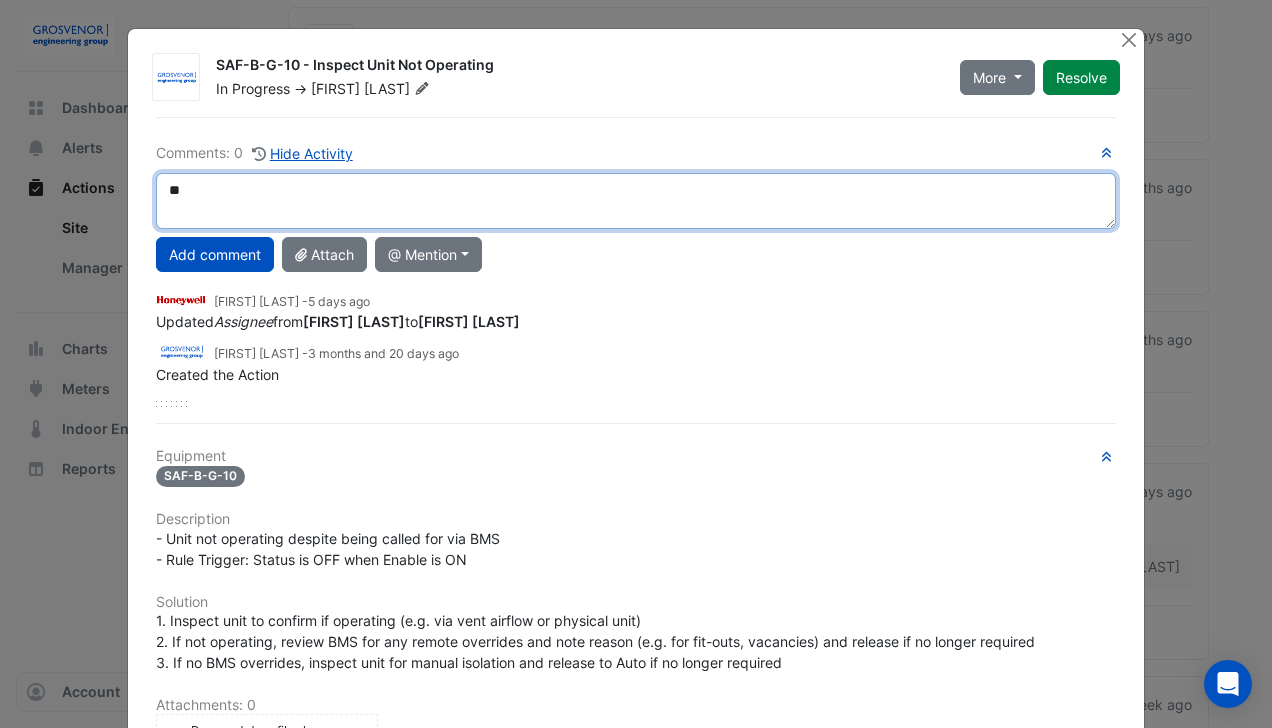type on "*" 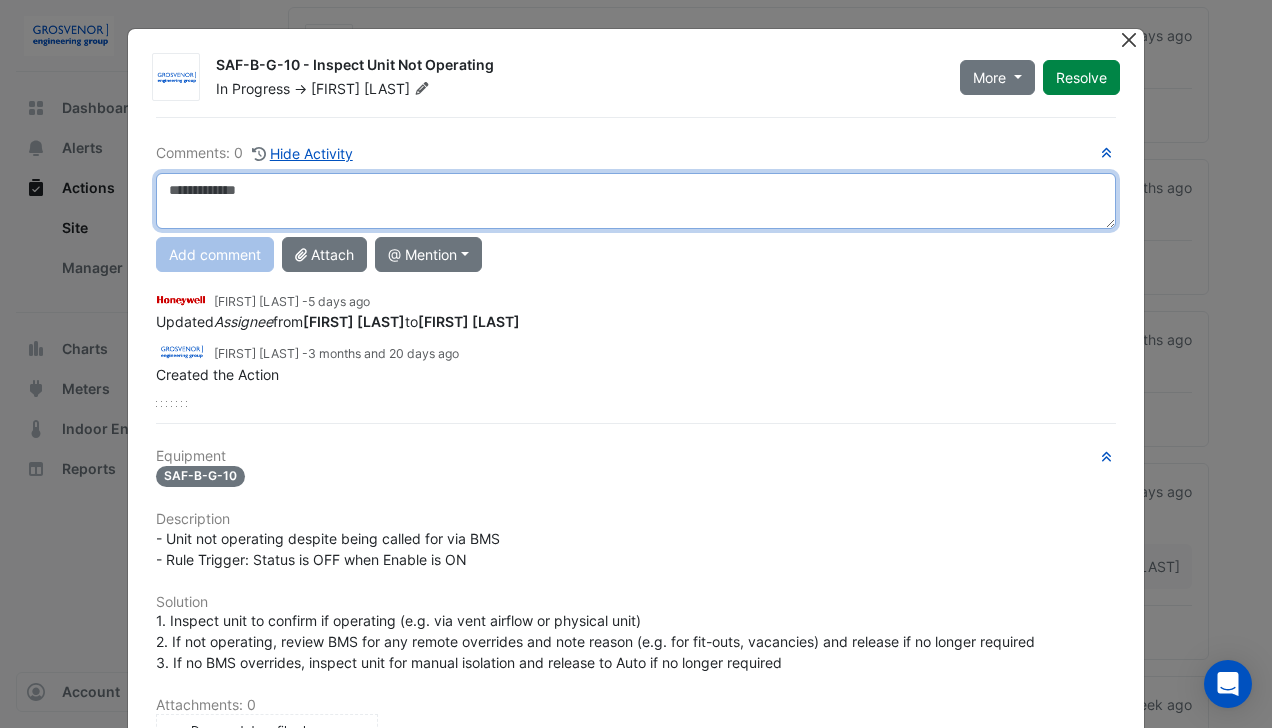 type 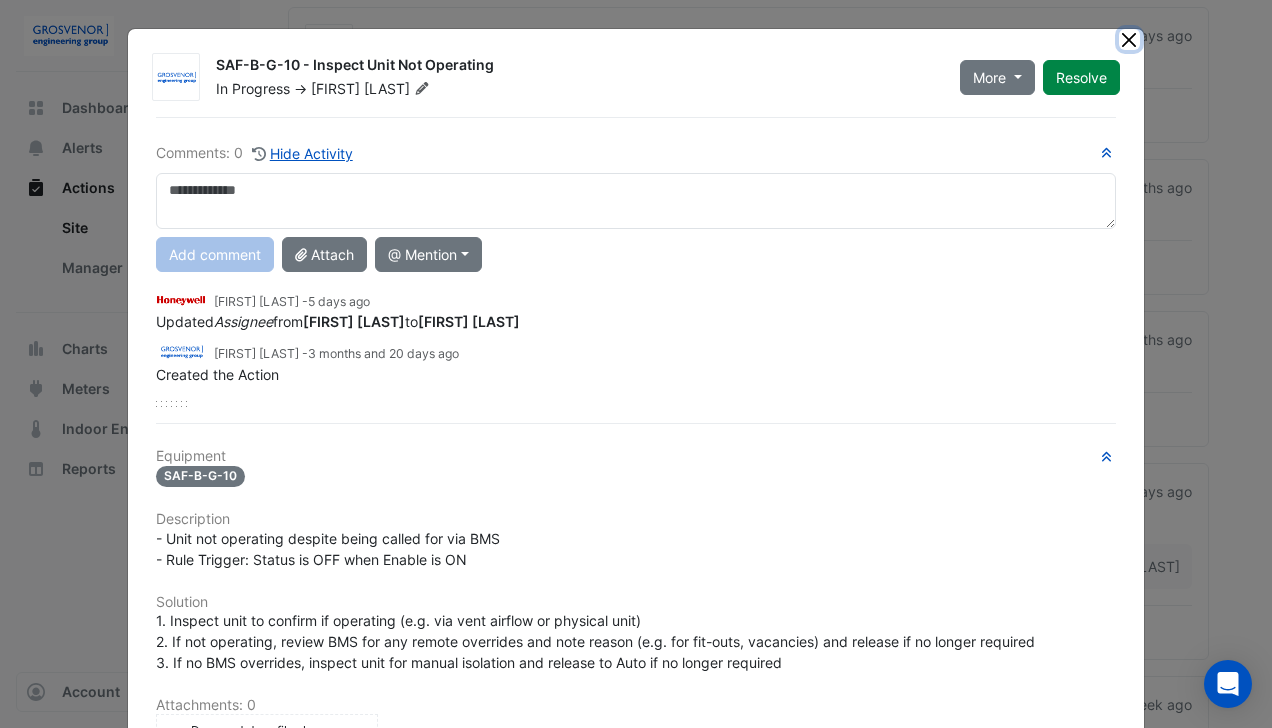 click 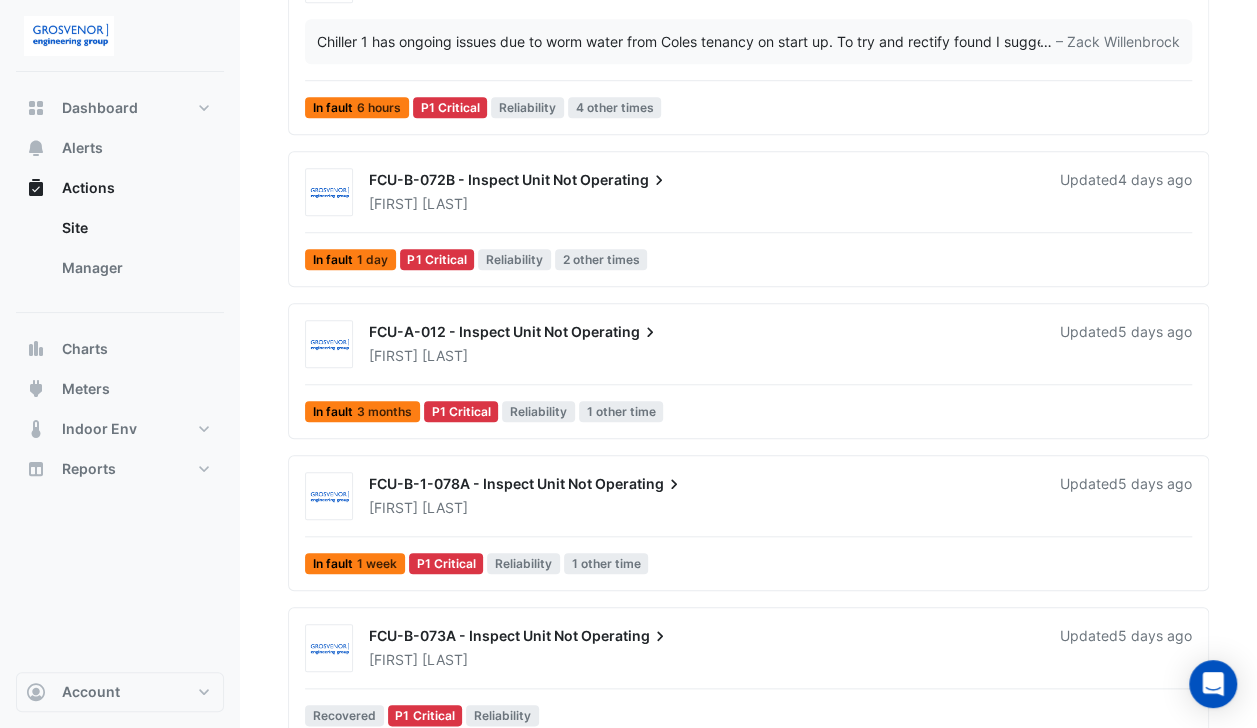 scroll, scrollTop: 0, scrollLeft: 0, axis: both 